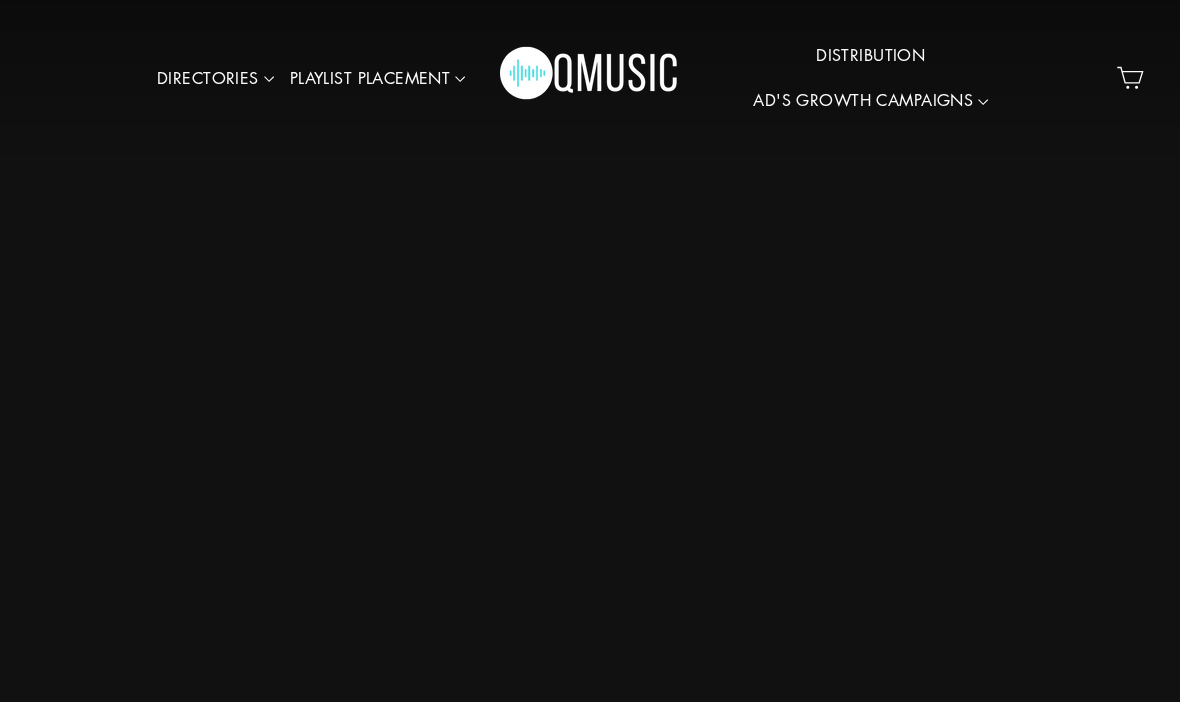 scroll, scrollTop: 119, scrollLeft: 0, axis: vertical 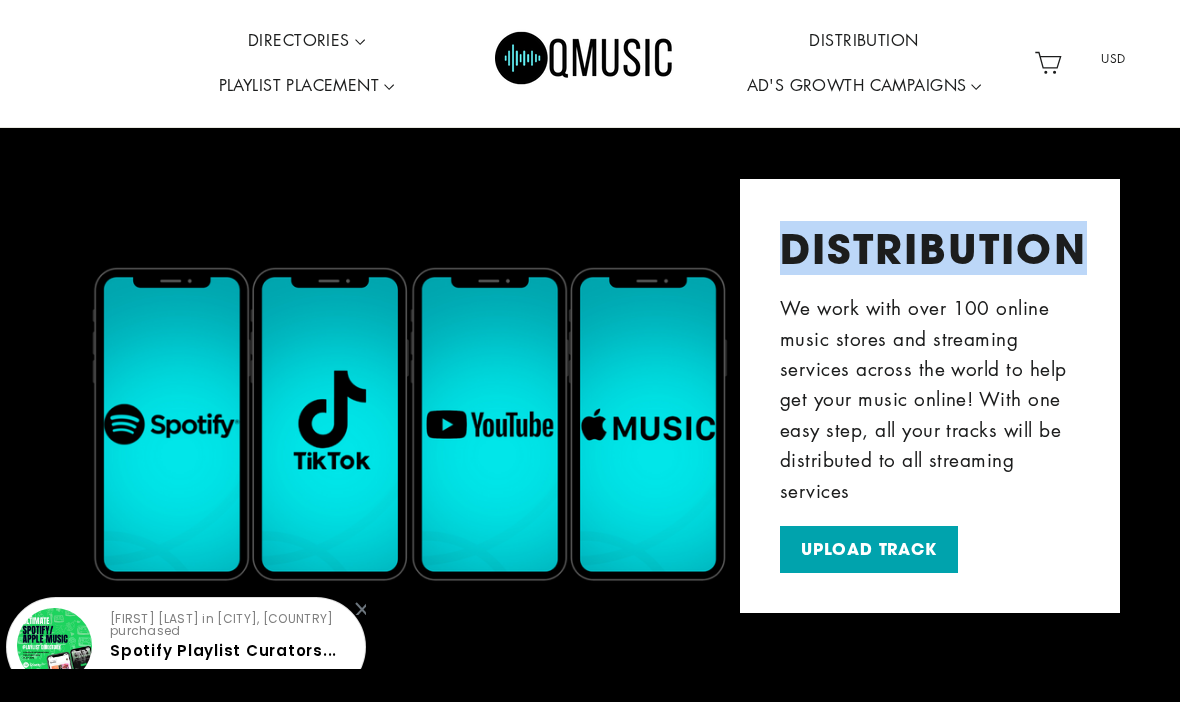 click on "DISTRIBUTION We work with over 100 online music stores and streaming services across the world to help get your music online! With one easy step, all your tracks will be distributed to all streaming services
UPLOAD TRACK" at bounding box center (590, 366) 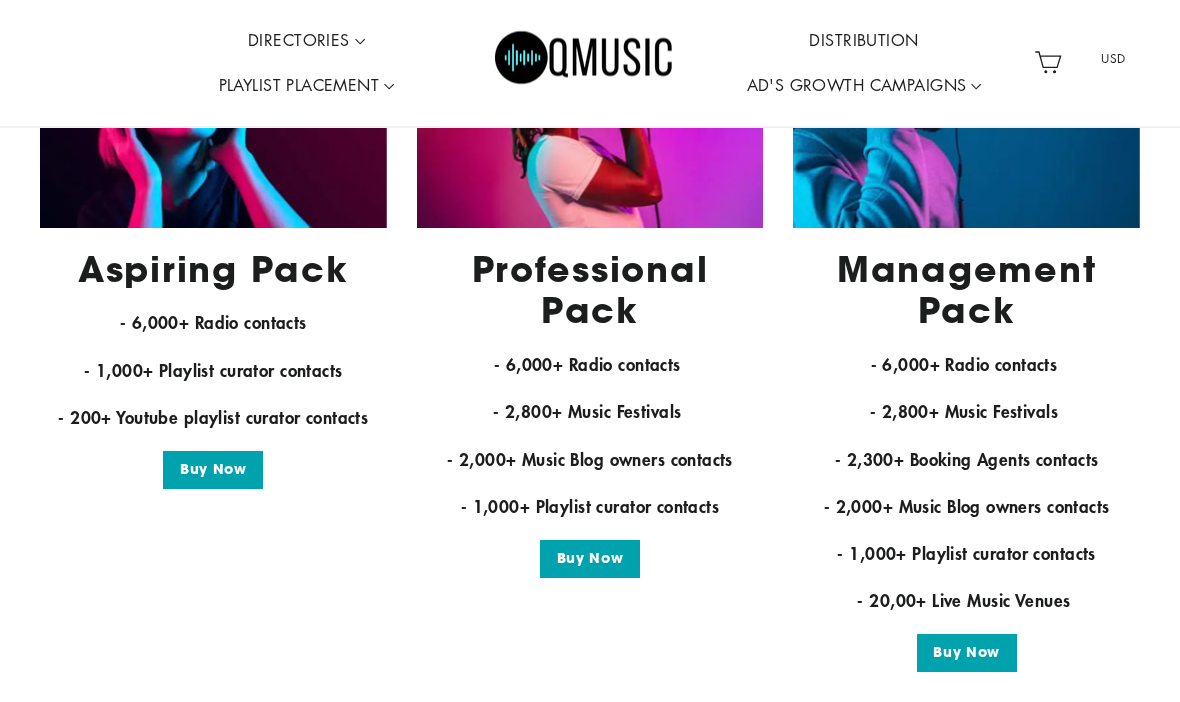 scroll, scrollTop: 3867, scrollLeft: 0, axis: vertical 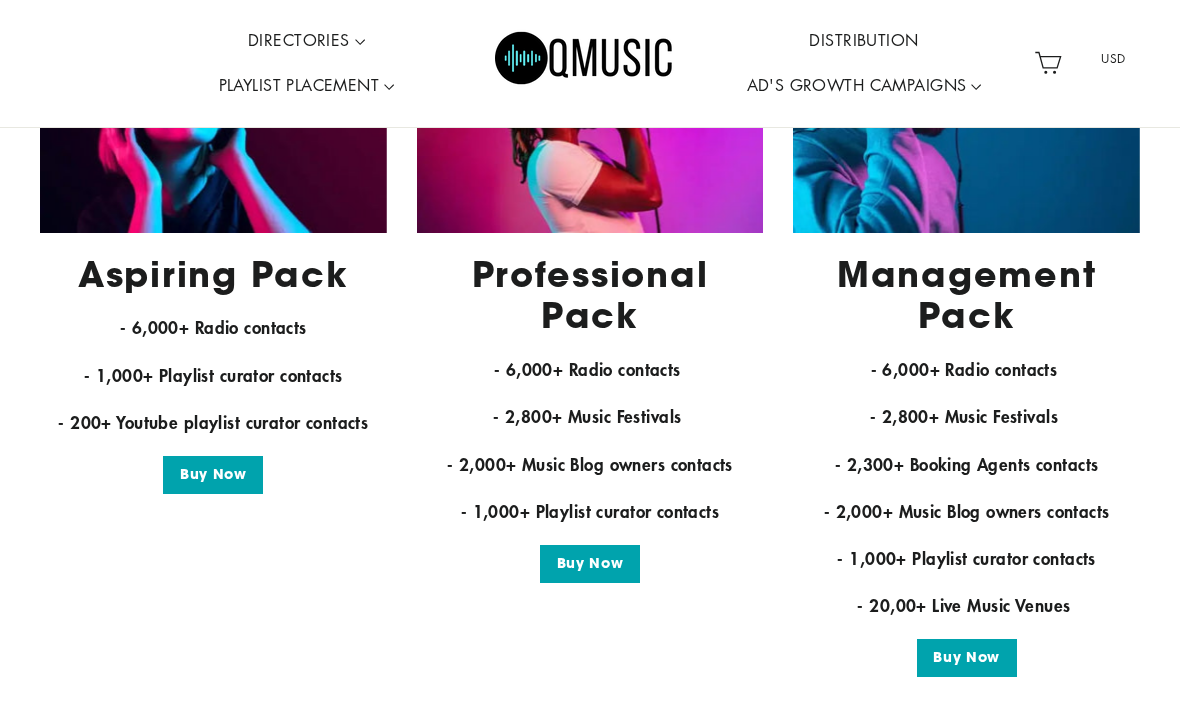 click on "Buy Now" at bounding box center (213, 475) 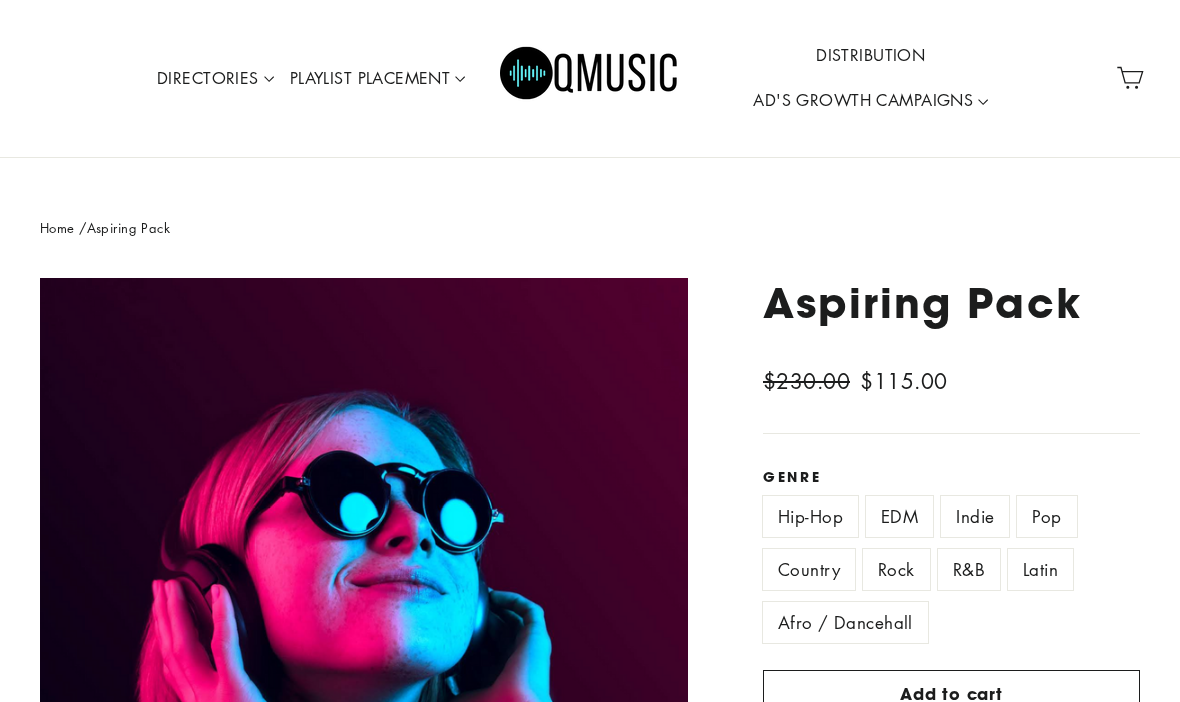 scroll, scrollTop: 0, scrollLeft: 0, axis: both 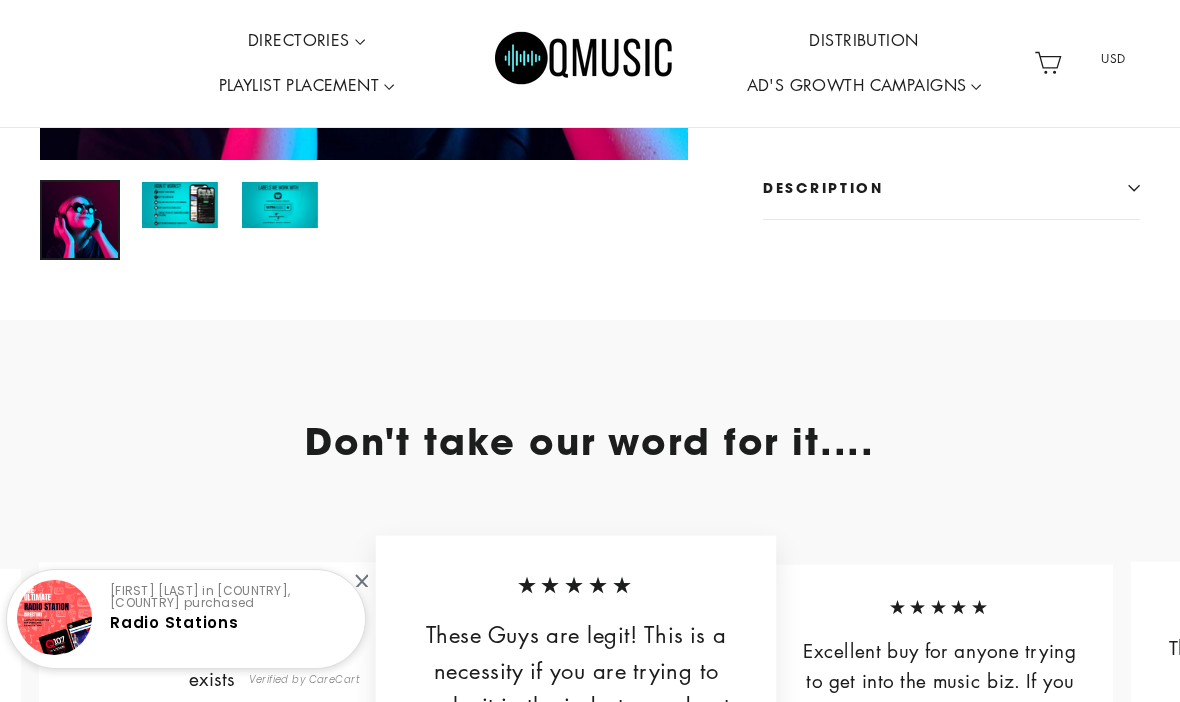 click at bounding box center (180, 205) 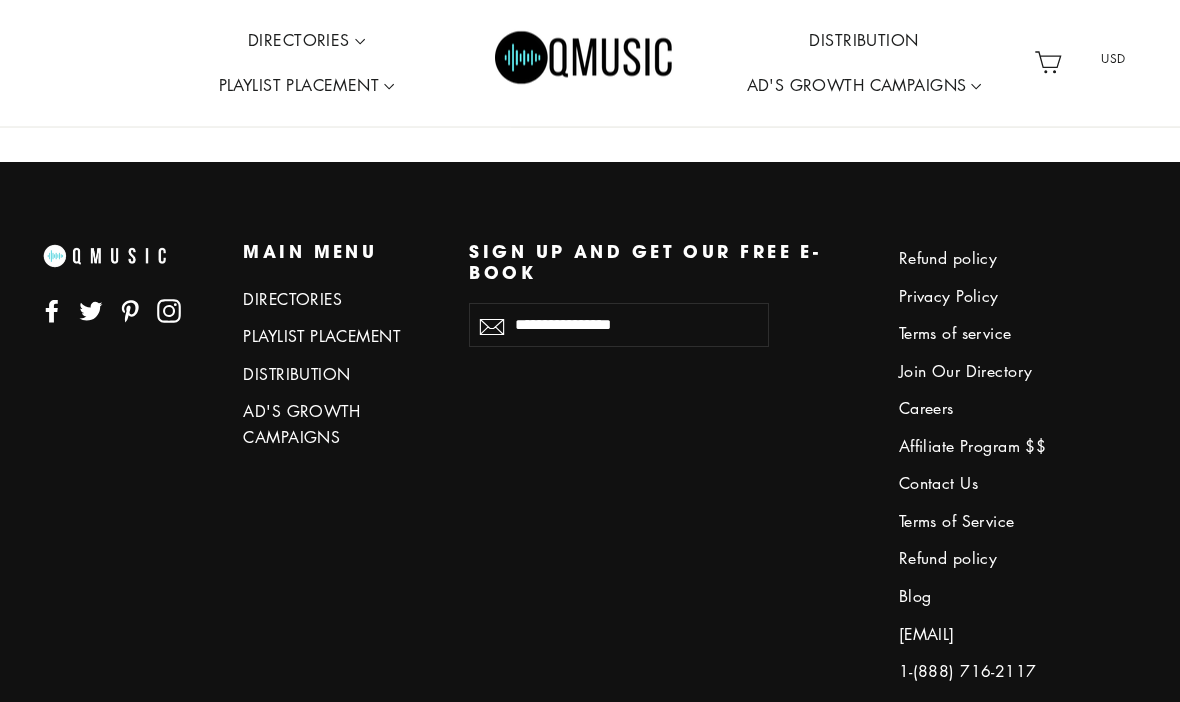 scroll, scrollTop: 9772, scrollLeft: 0, axis: vertical 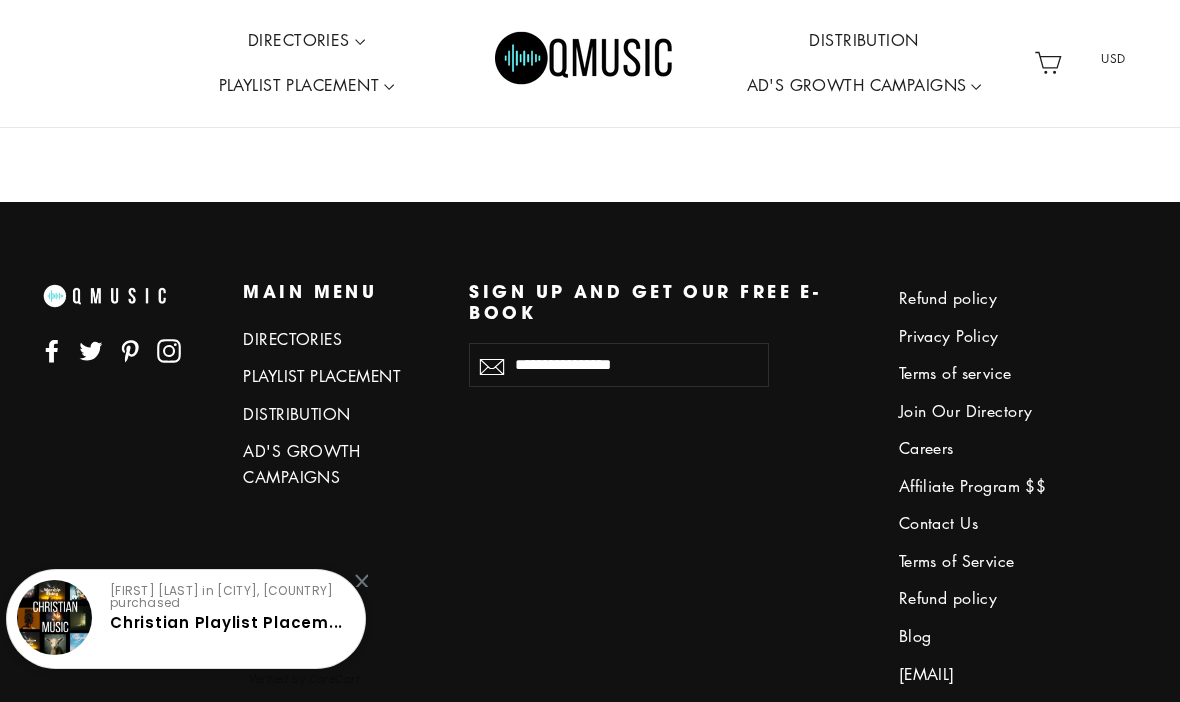 click at bounding box center (54, 617) 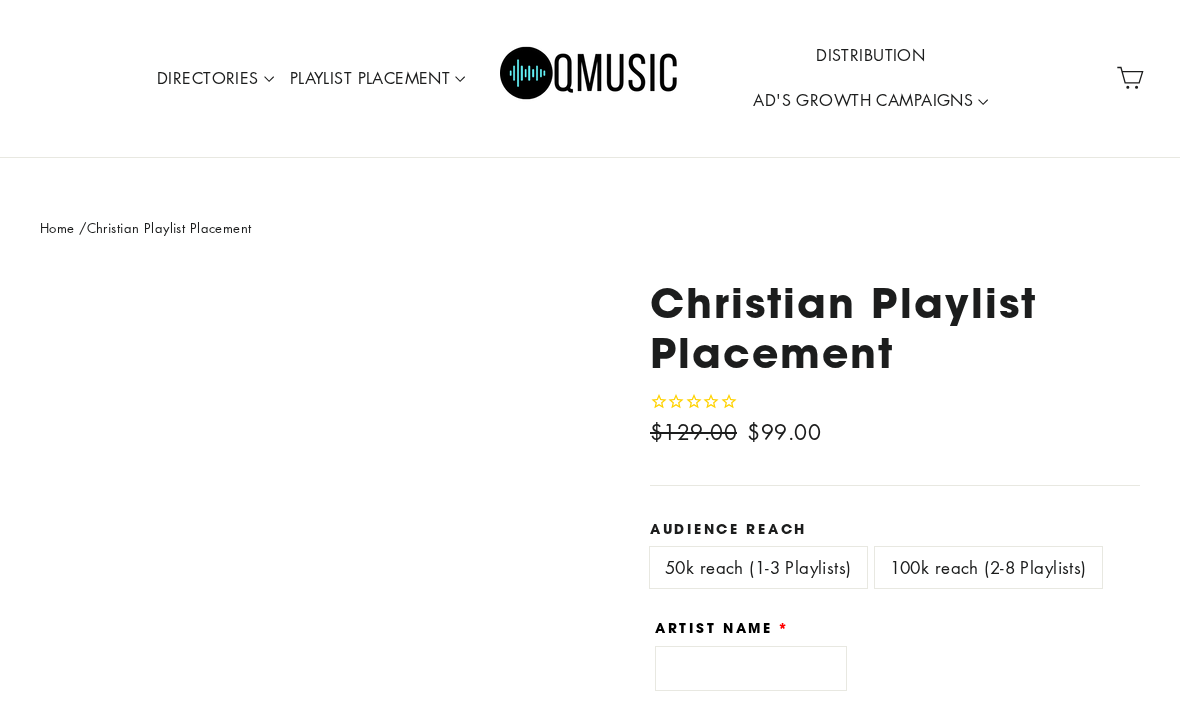 scroll, scrollTop: 0, scrollLeft: 0, axis: both 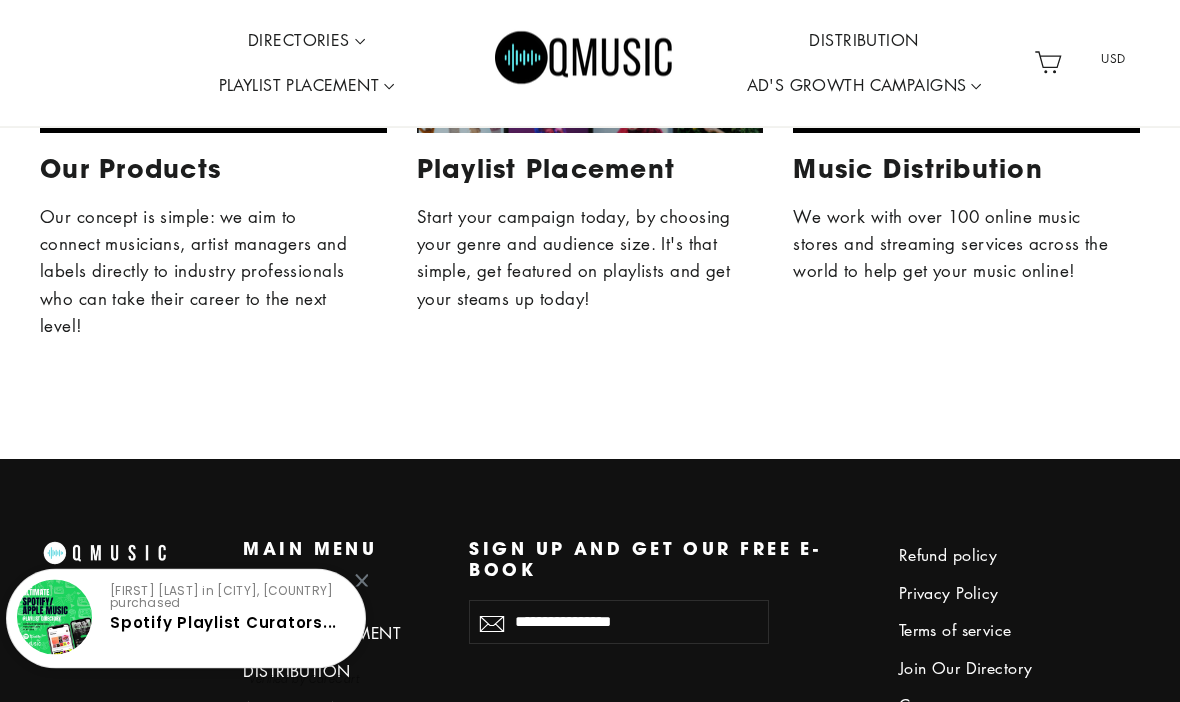 click at bounding box center (54, 617) 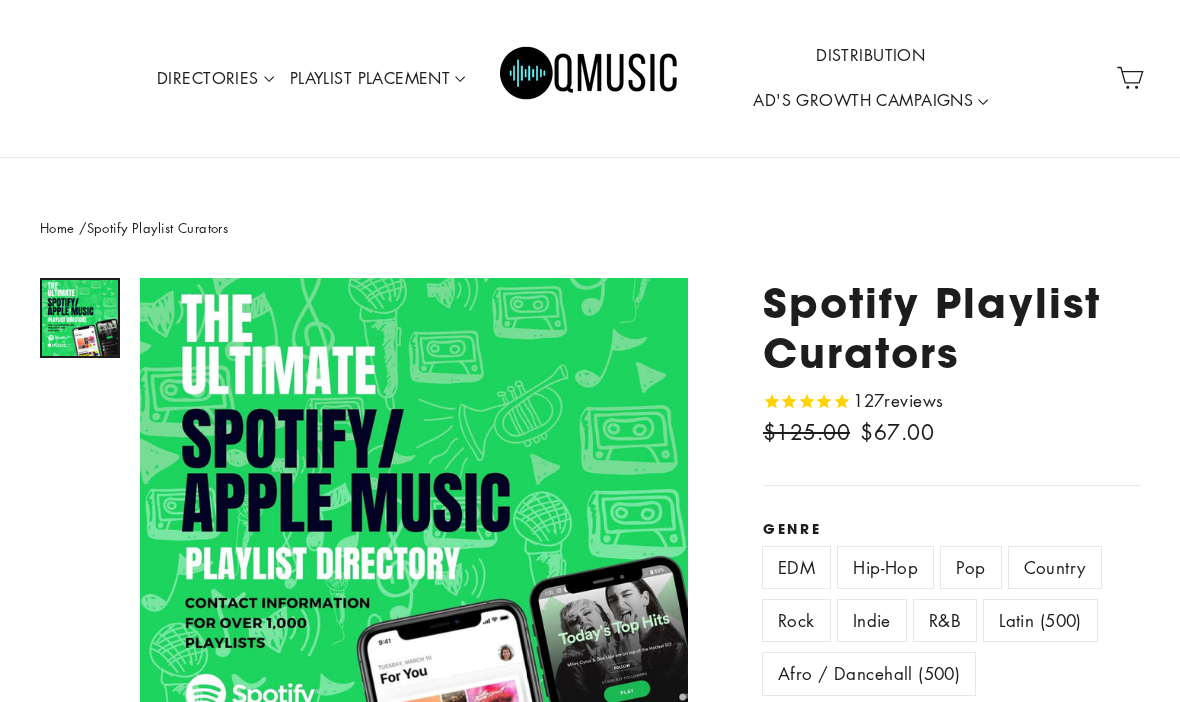 scroll, scrollTop: 0, scrollLeft: 0, axis: both 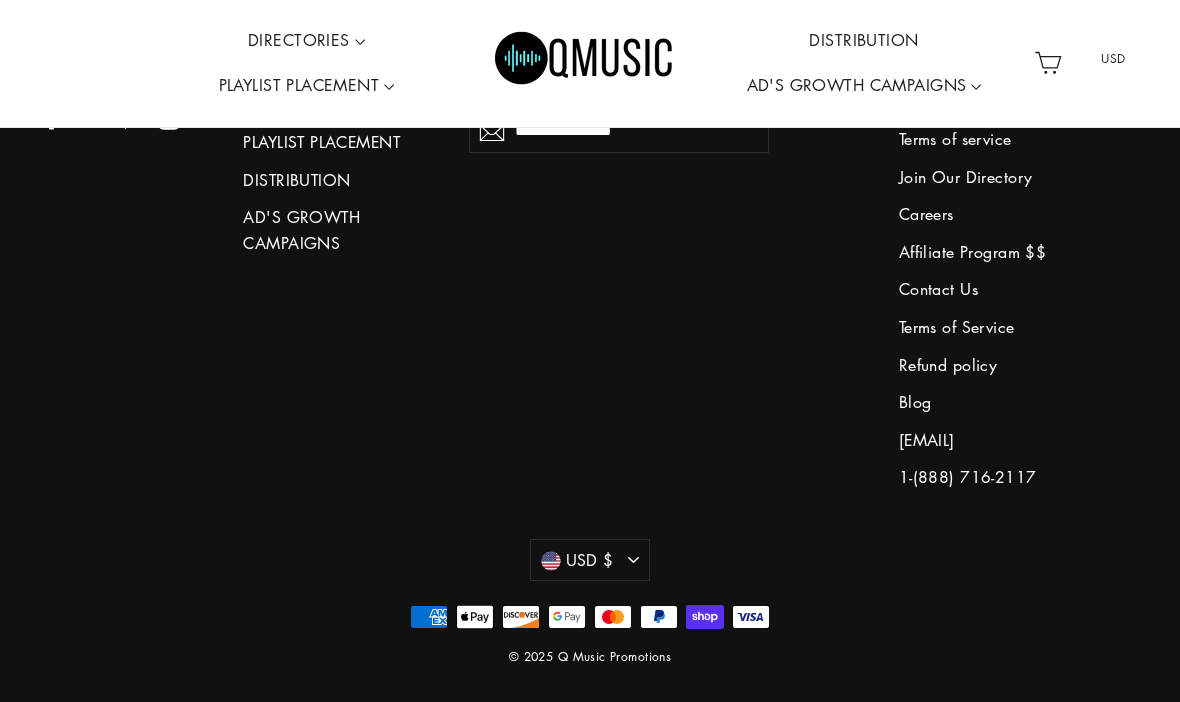 click at bounding box center [585, 63] 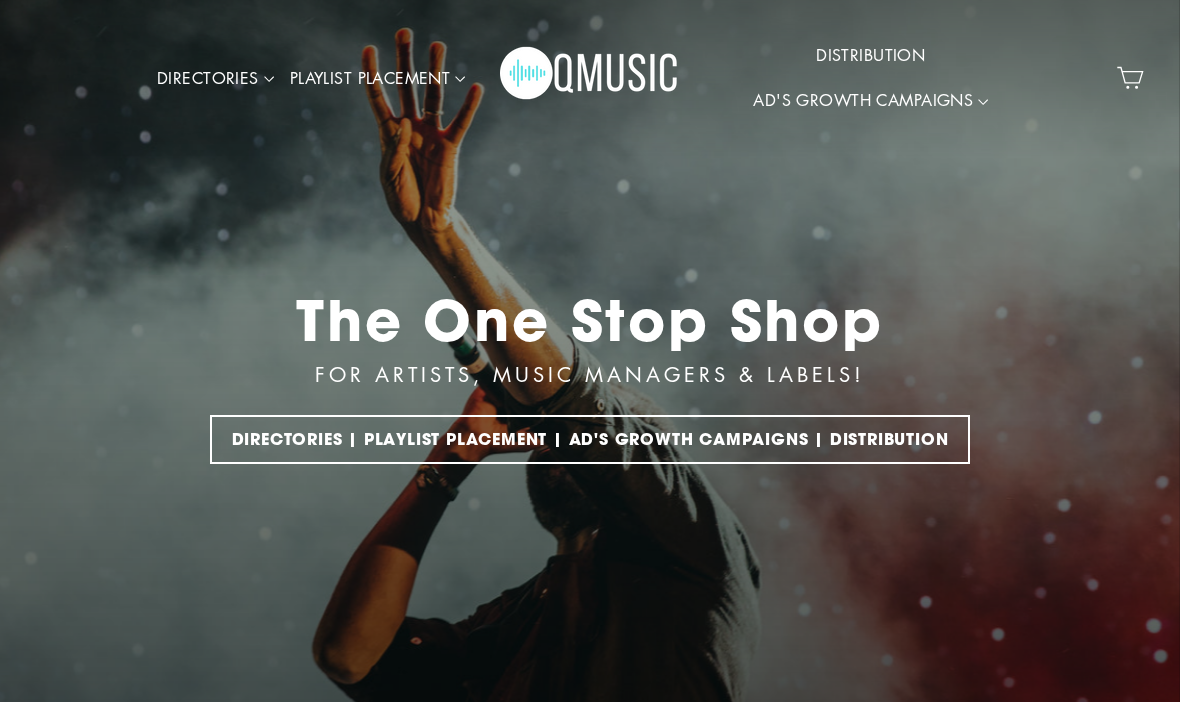 scroll, scrollTop: 0, scrollLeft: 0, axis: both 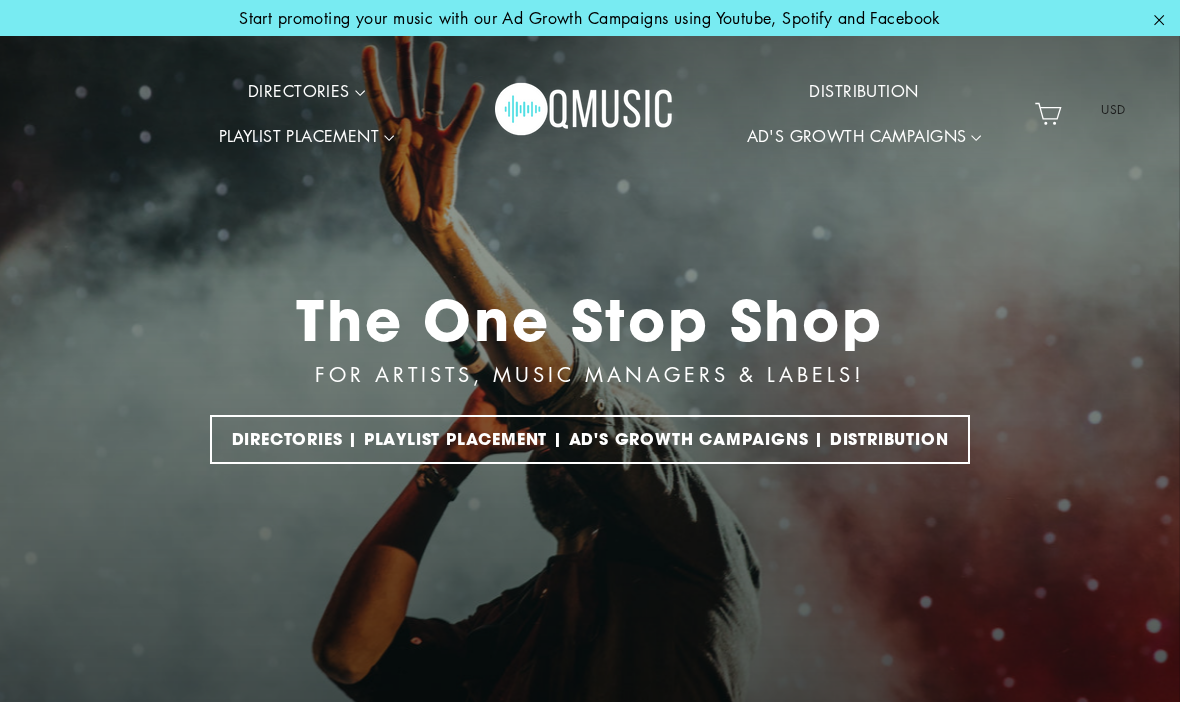 click on "The One Stop Shop
FOR ARTISTS, MUSIC MANAGERS & LABELS!
DIRECTORIES | PLAYLIST PLACEMENT | AD'S GROWTH CAMPAIGNS | DISTRIBUTION" at bounding box center (590, 375) 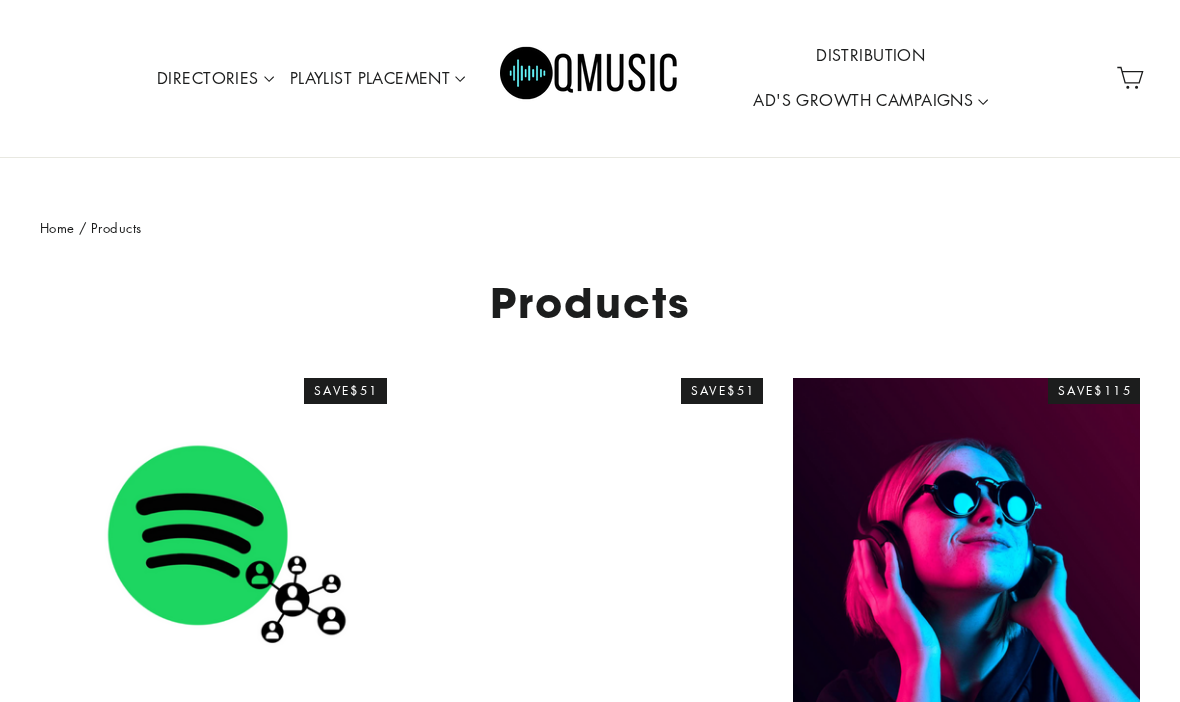 scroll, scrollTop: 0, scrollLeft: 0, axis: both 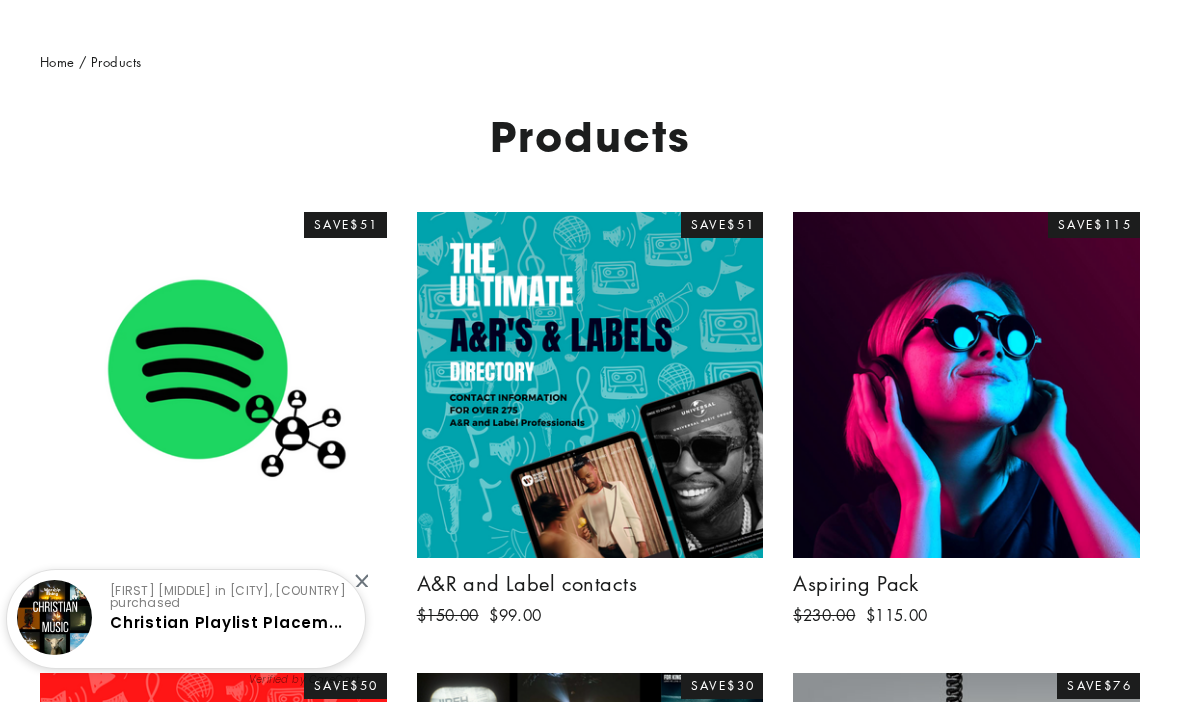 click at bounding box center [590, 385] 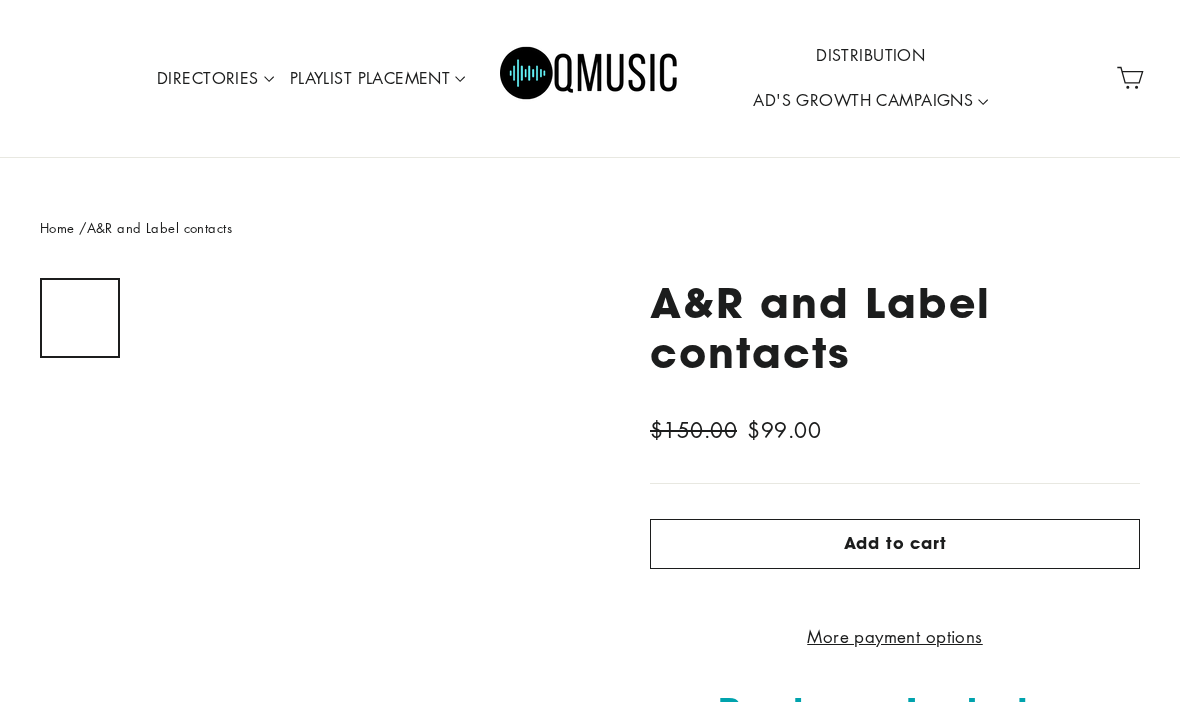 scroll, scrollTop: 170, scrollLeft: 0, axis: vertical 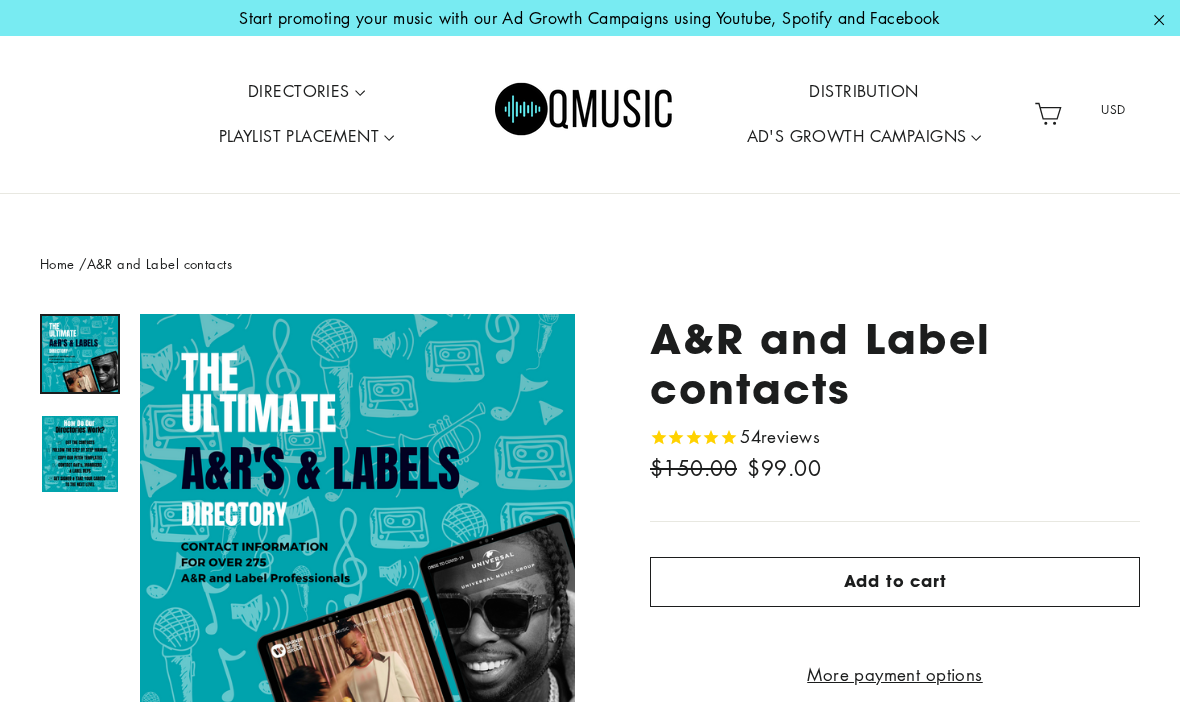 click on "Home
/
A&R and Label contacts" at bounding box center [590, 264] 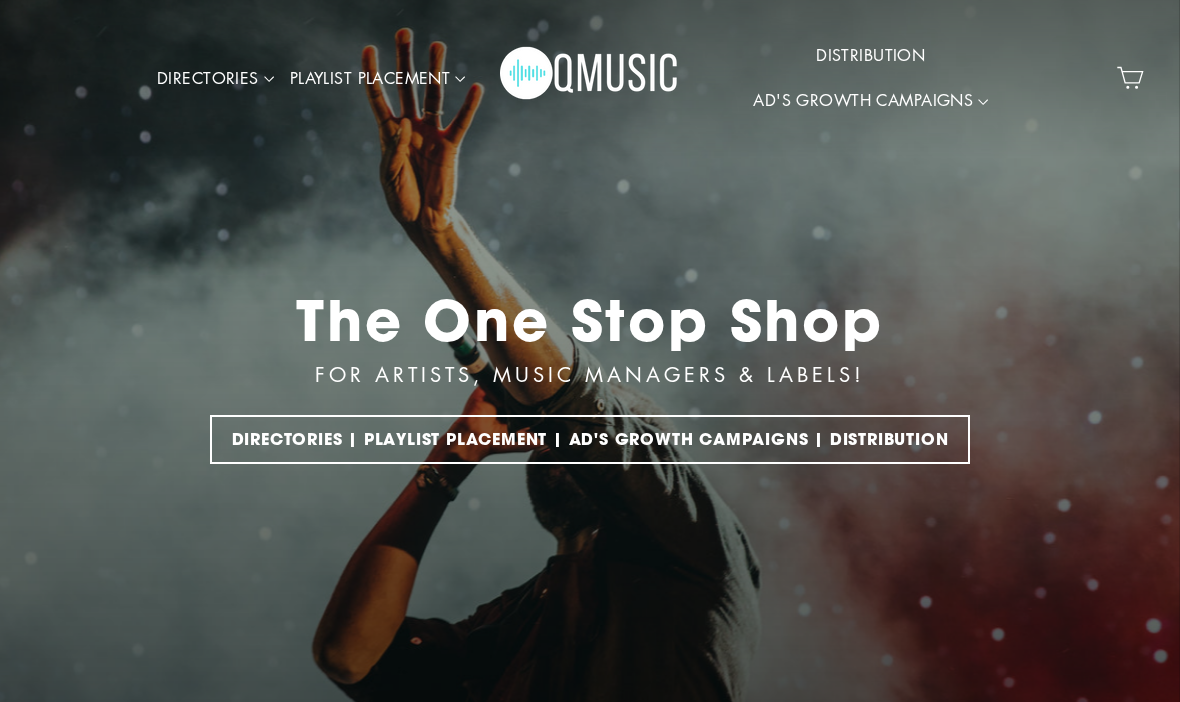 scroll, scrollTop: 0, scrollLeft: 0, axis: both 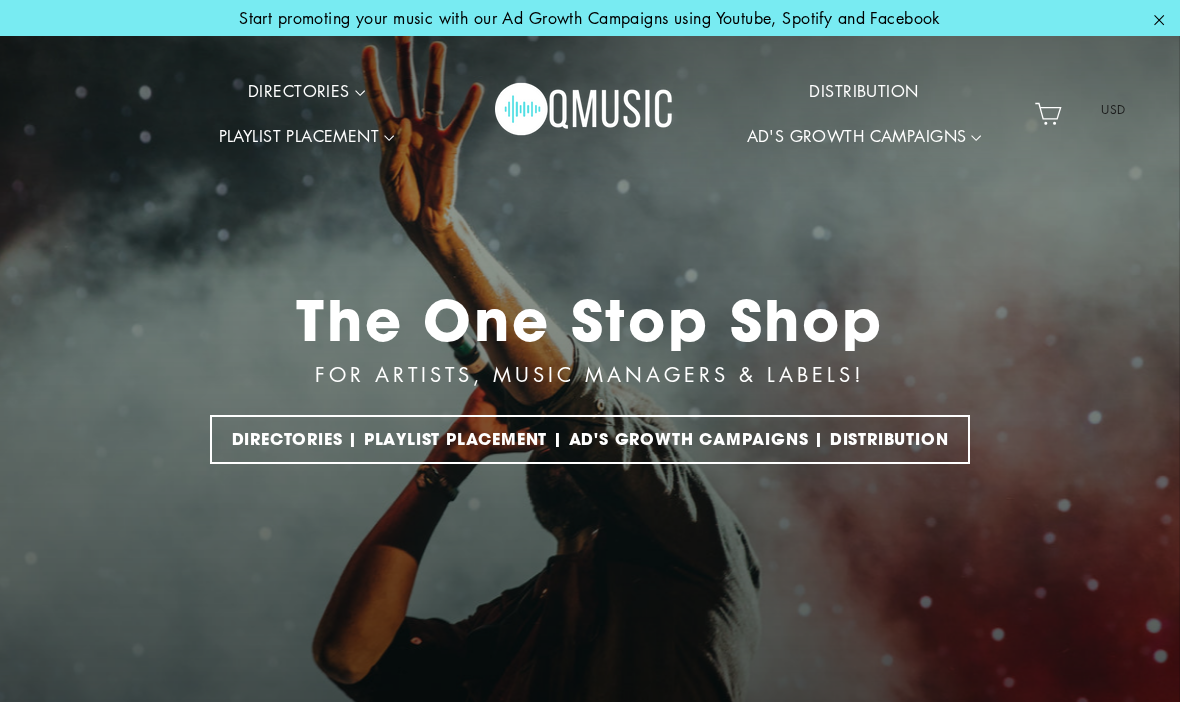 click on "USD USD GBP EUR CAD AUD" at bounding box center (1111, 110) 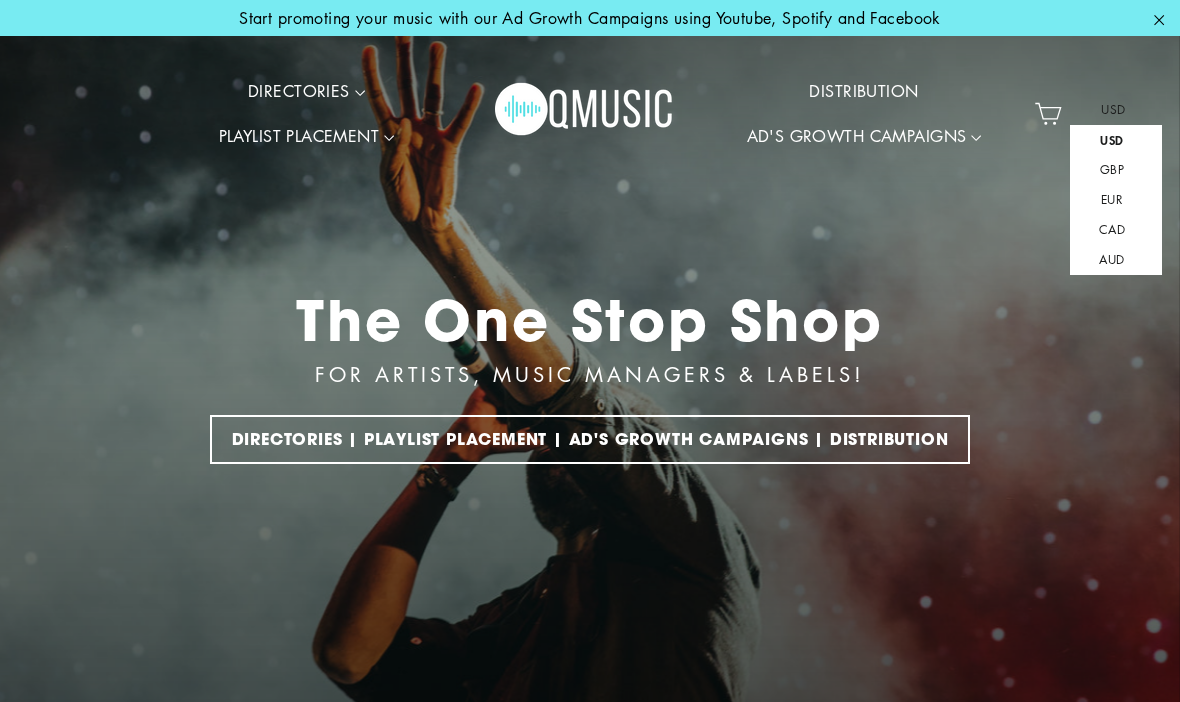 click on "USD" at bounding box center (1115, 140) 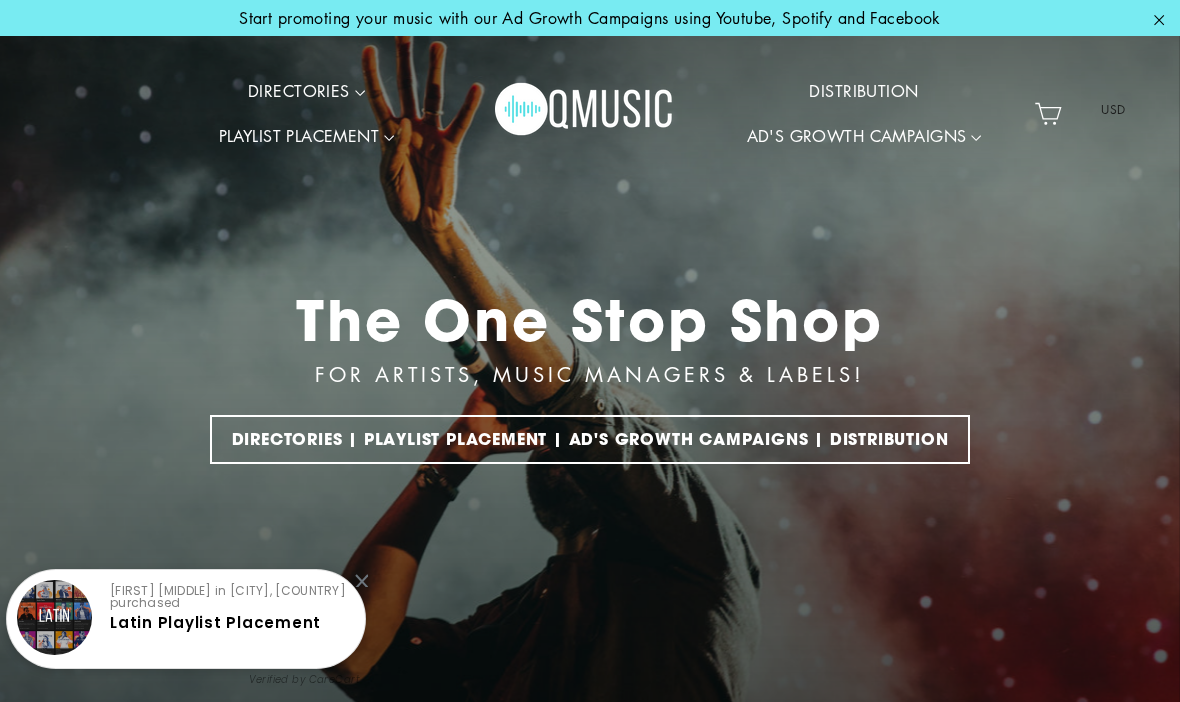 scroll, scrollTop: 0, scrollLeft: 0, axis: both 